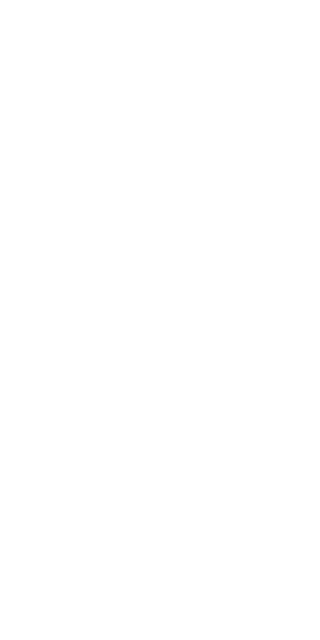 scroll, scrollTop: 0, scrollLeft: 0, axis: both 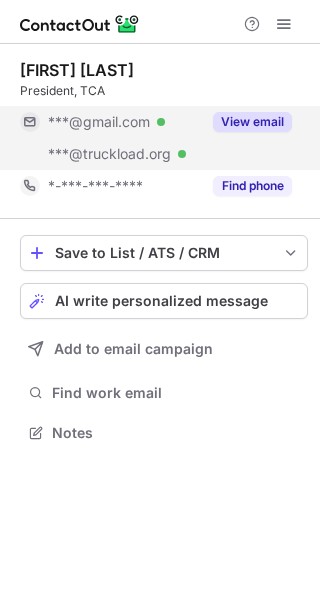 click on "View email" at bounding box center (252, 122) 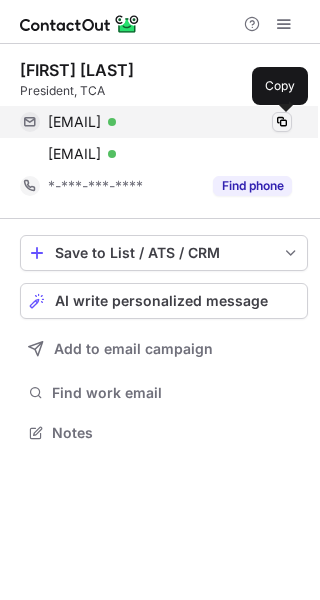 click at bounding box center [282, 122] 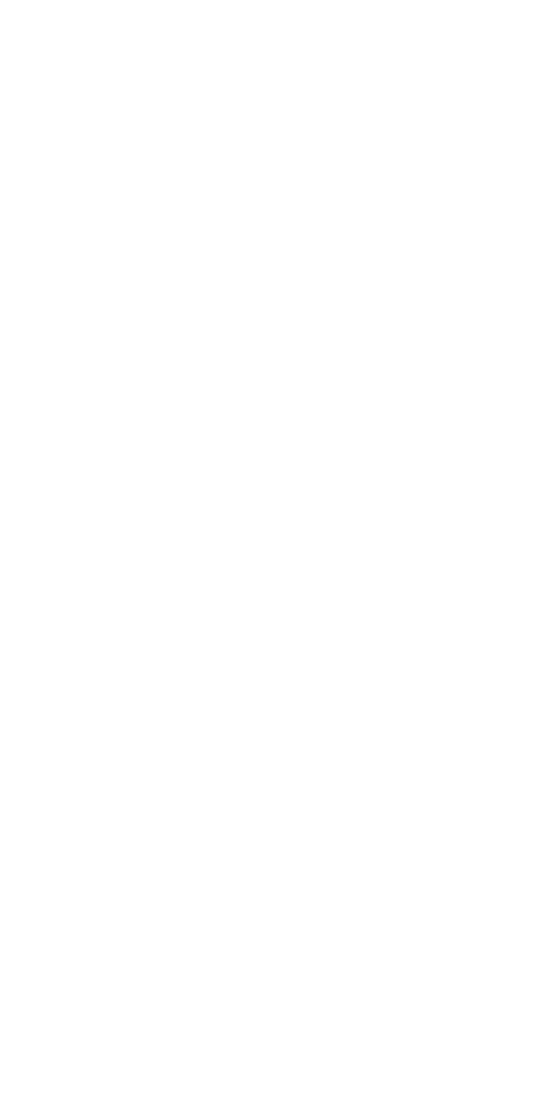 scroll, scrollTop: 0, scrollLeft: 0, axis: both 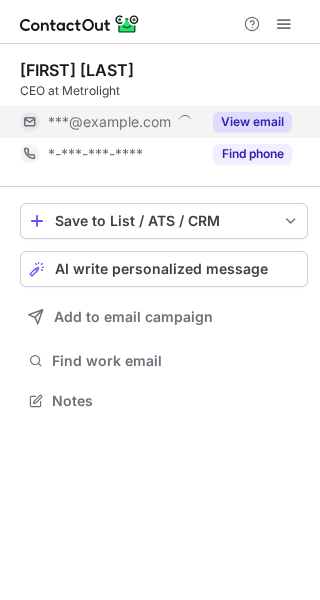 click on "View email" at bounding box center [252, 122] 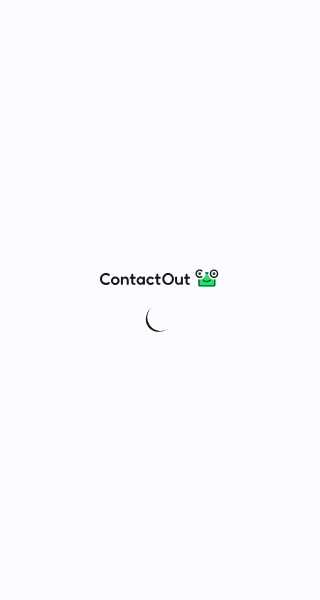 scroll, scrollTop: 0, scrollLeft: 0, axis: both 